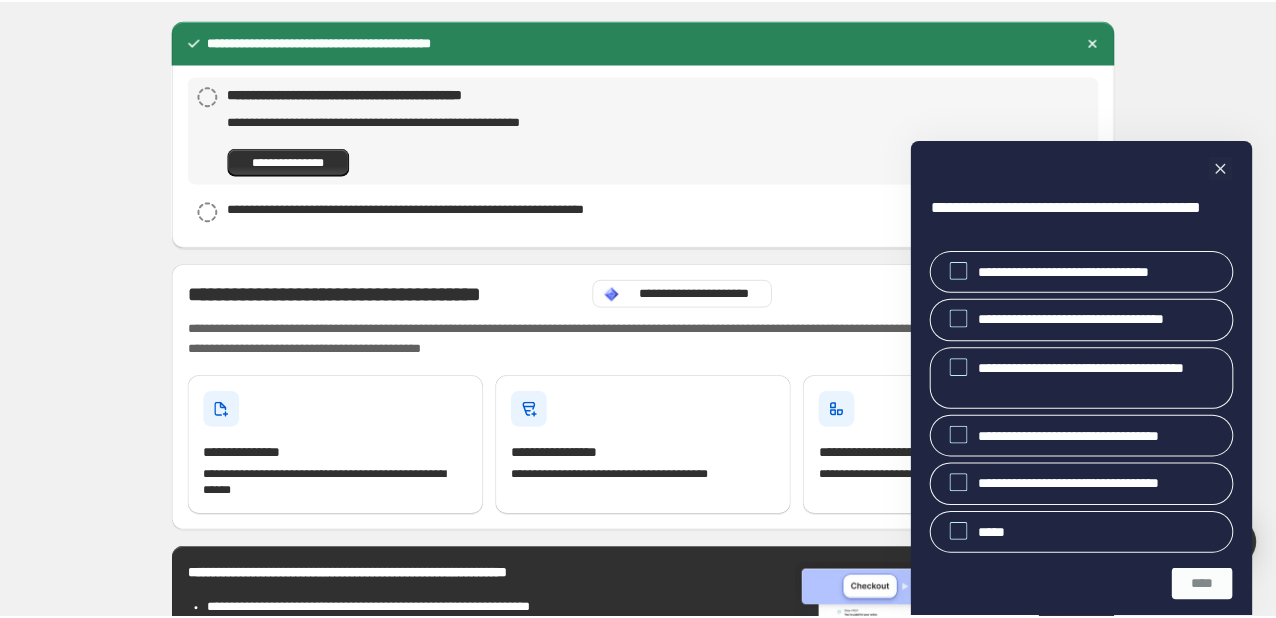 scroll, scrollTop: 0, scrollLeft: 0, axis: both 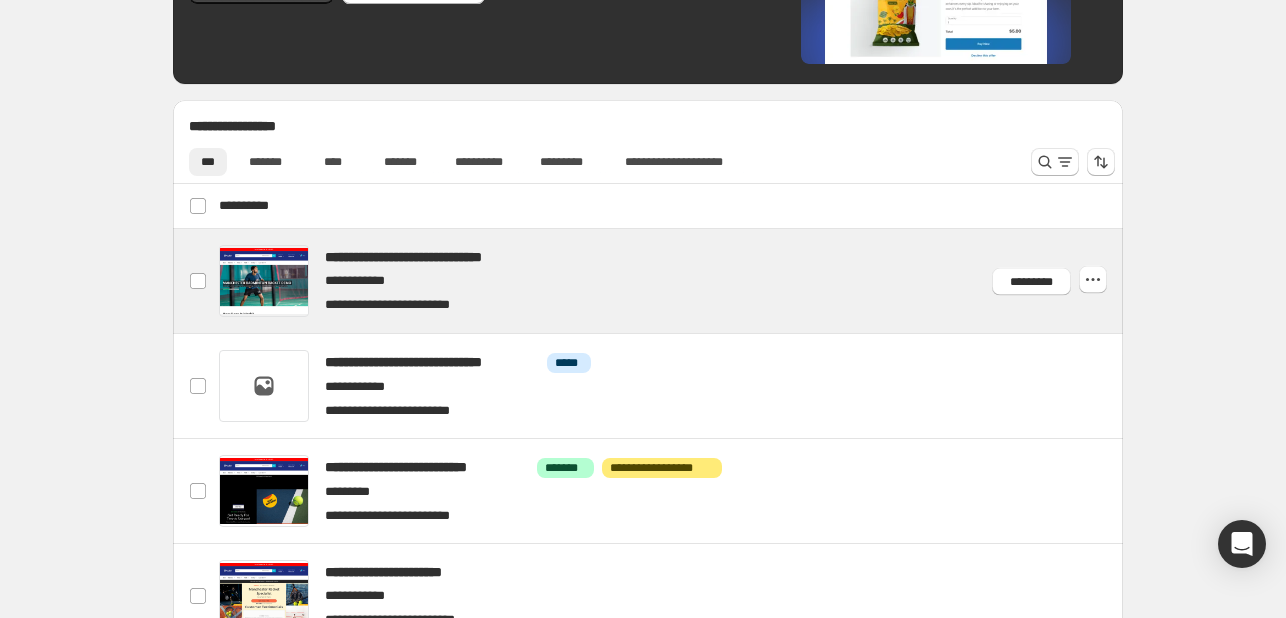 click at bounding box center [672, 281] 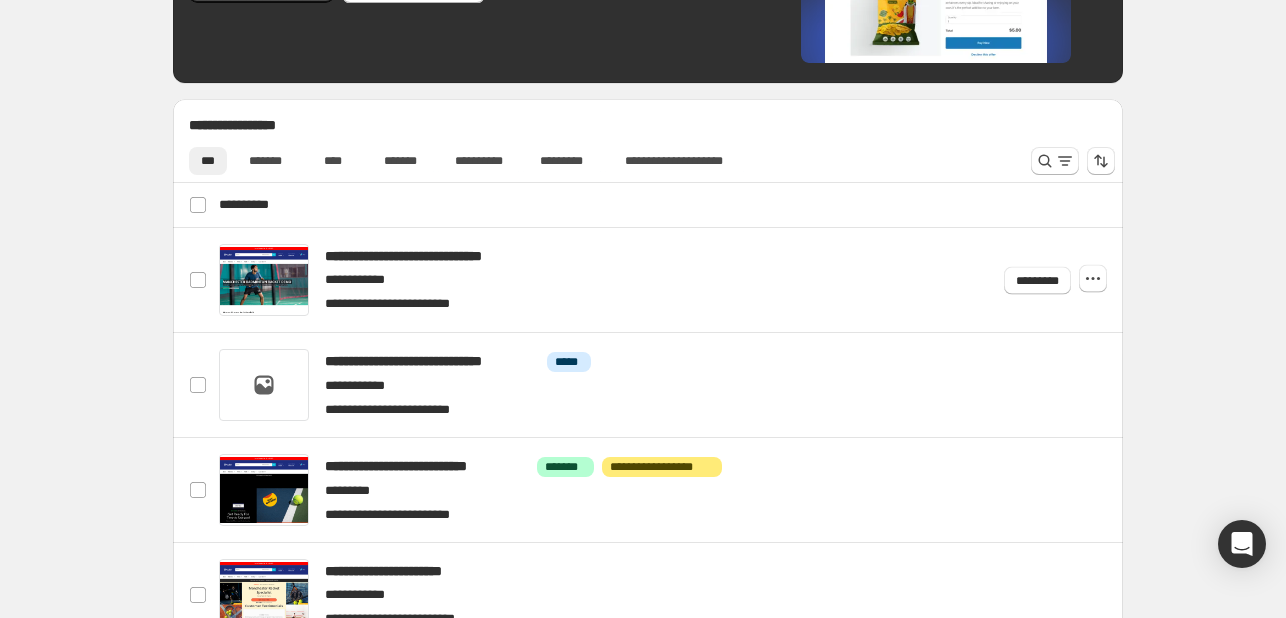 scroll, scrollTop: 700, scrollLeft: 0, axis: vertical 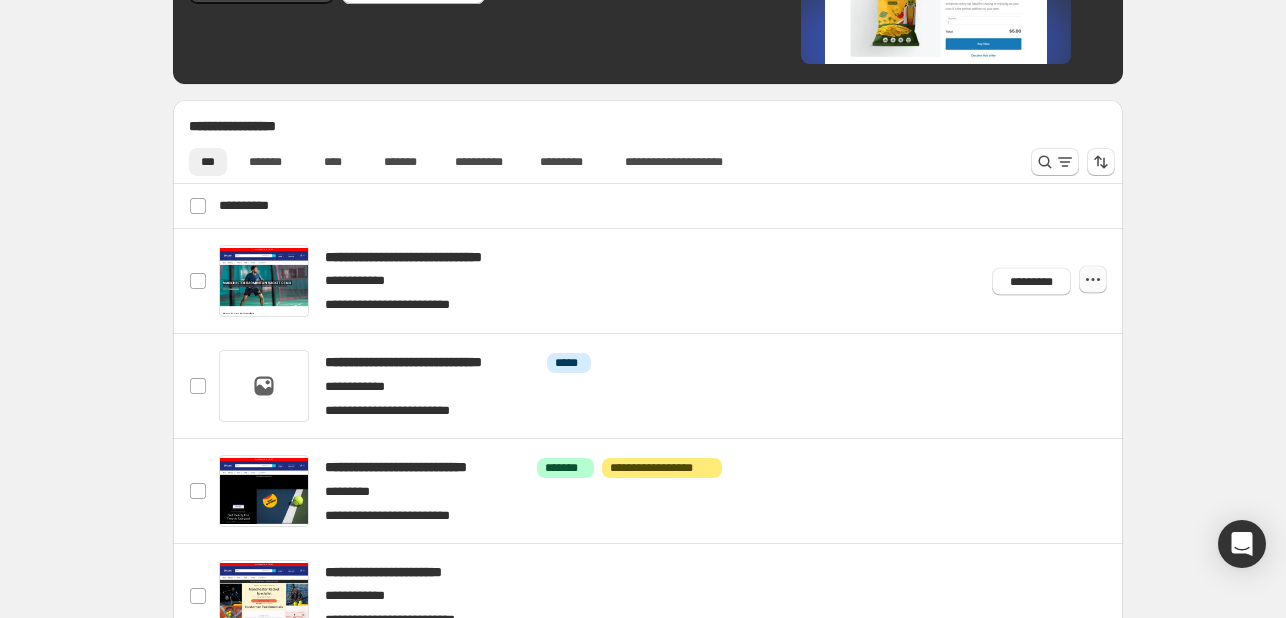 click 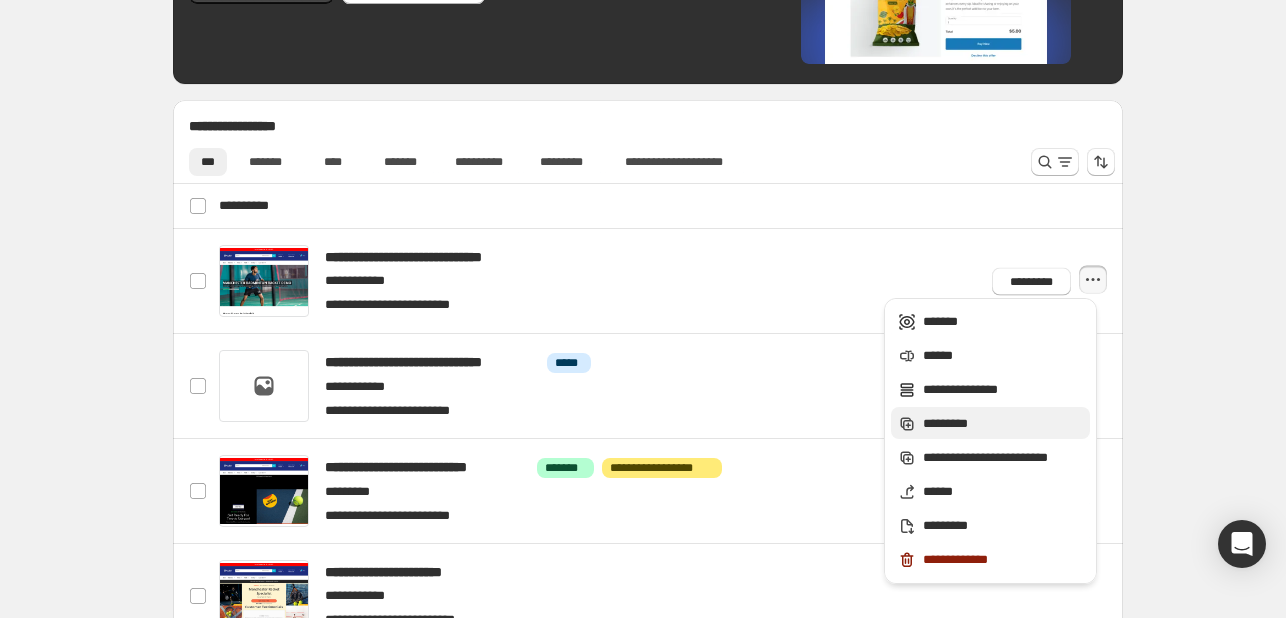 click on "*********" at bounding box center (1003, 424) 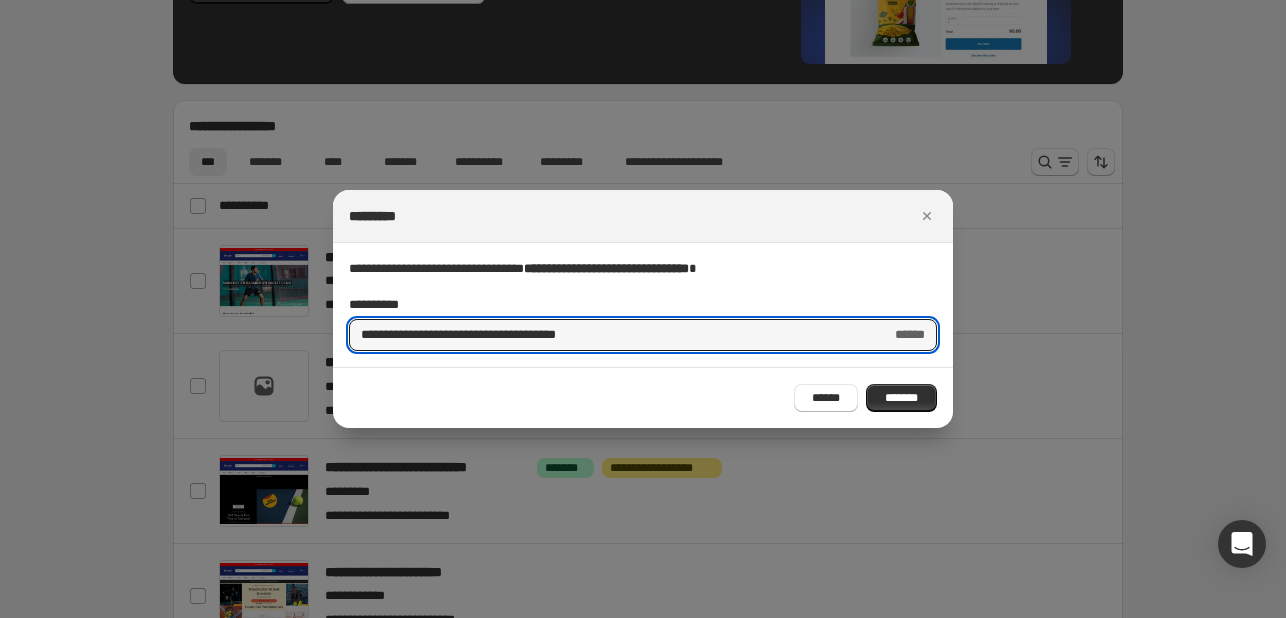 drag, startPoint x: 664, startPoint y: 339, endPoint x: -128, endPoint y: 339, distance: 792 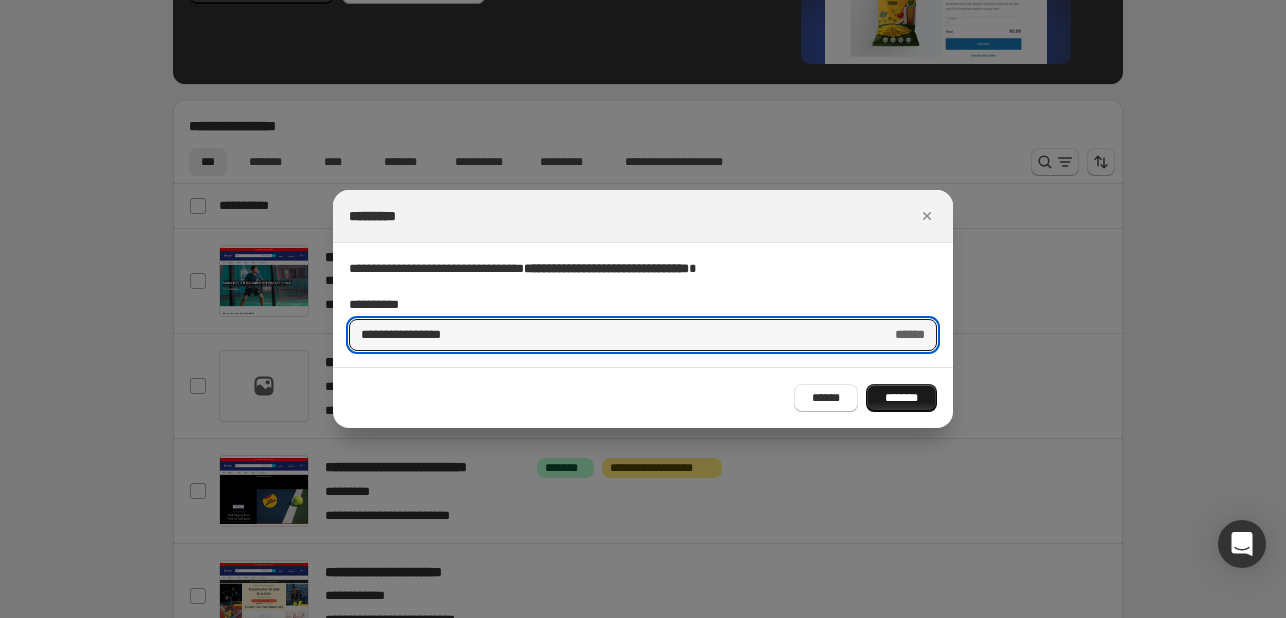 type on "**********" 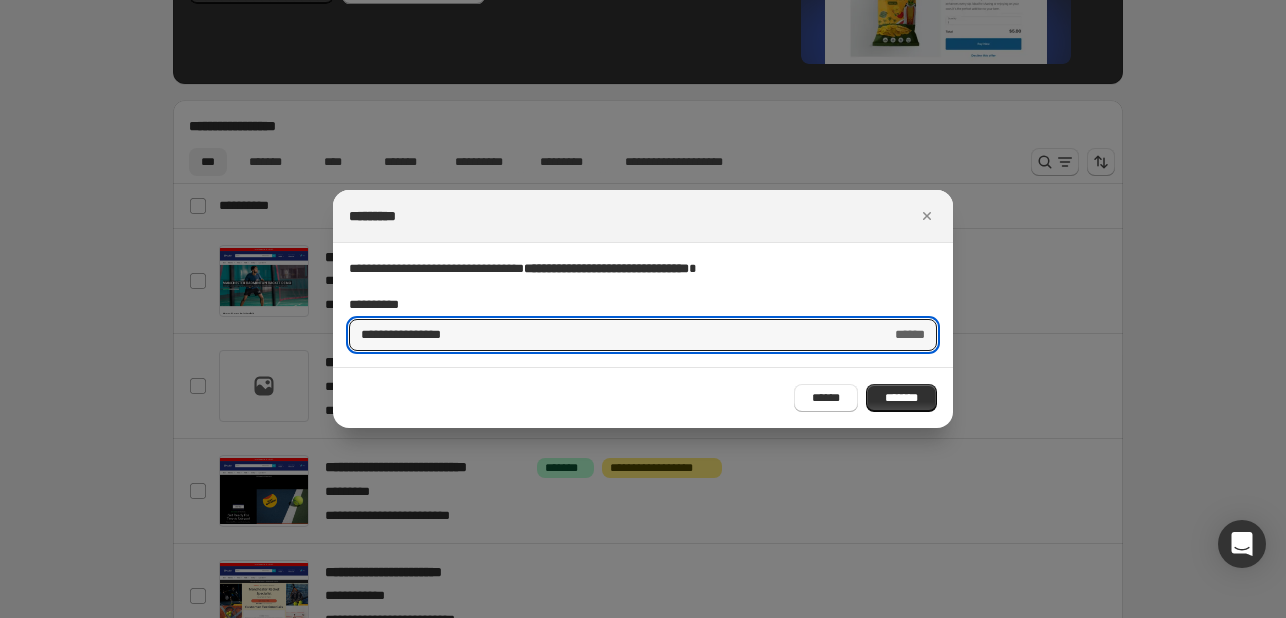 click on "*******" at bounding box center [901, 398] 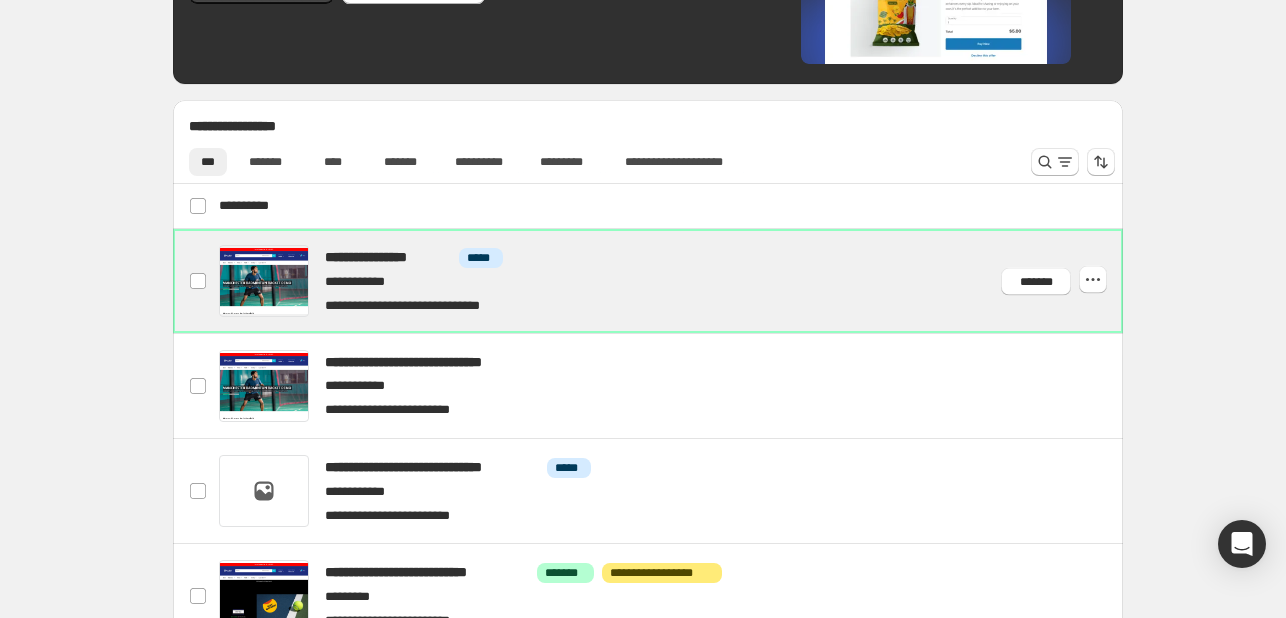 click at bounding box center (672, 281) 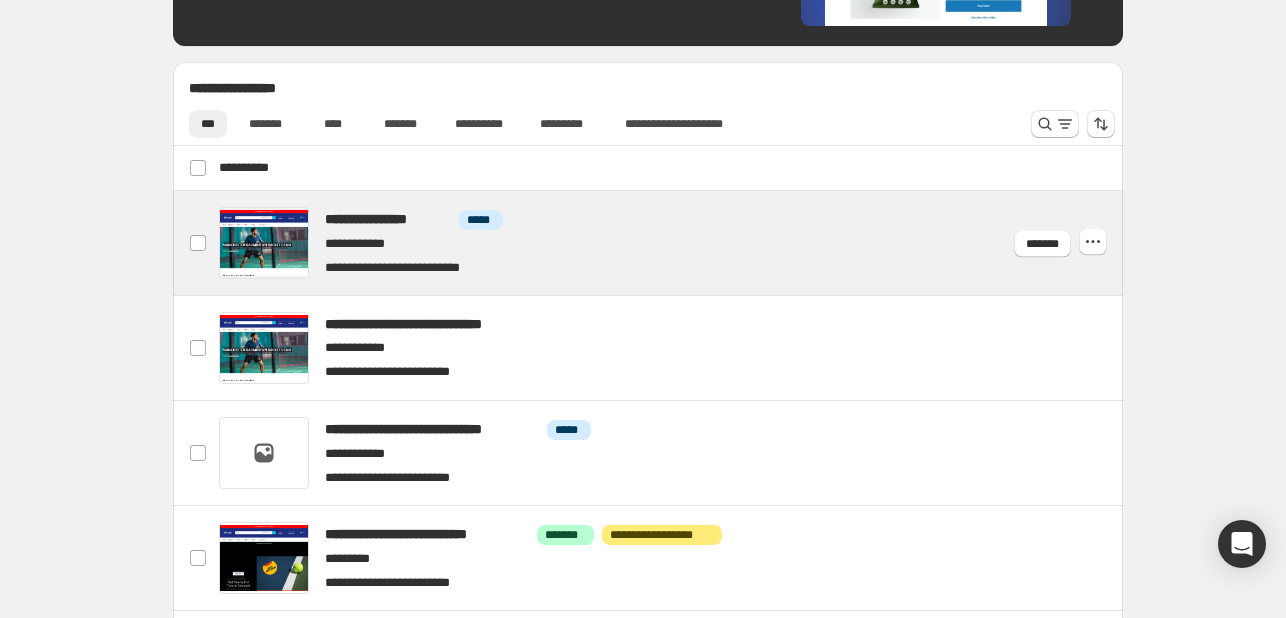 scroll, scrollTop: 732, scrollLeft: 0, axis: vertical 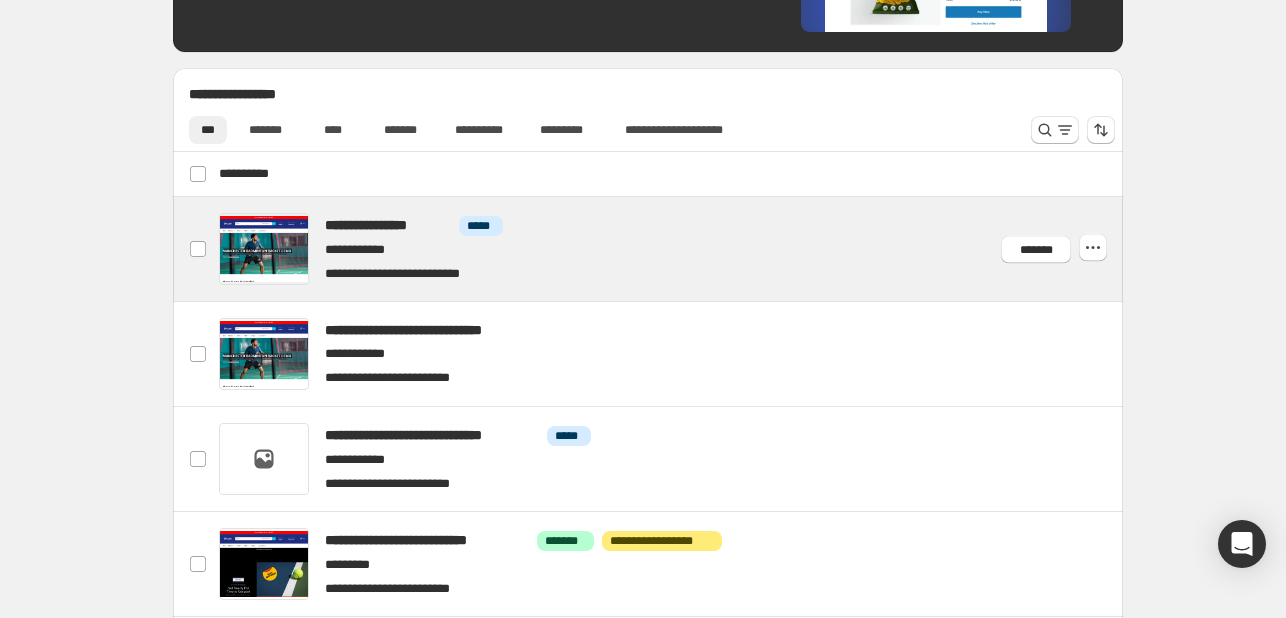 click at bounding box center [672, 249] 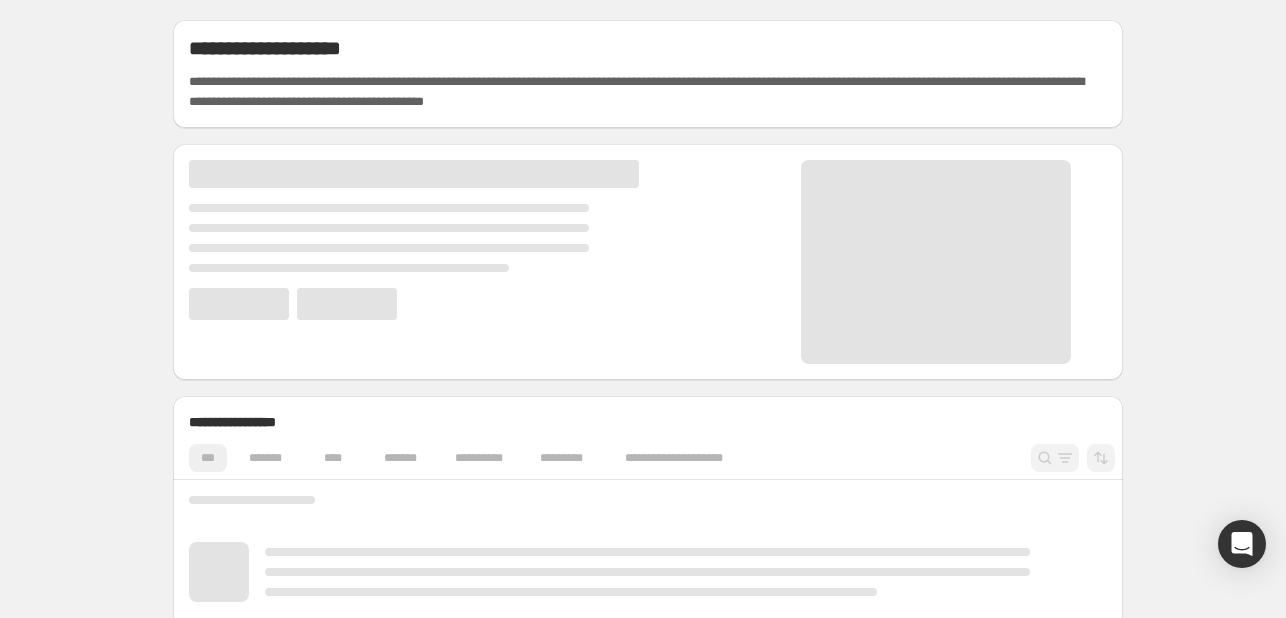 scroll, scrollTop: 0, scrollLeft: 0, axis: both 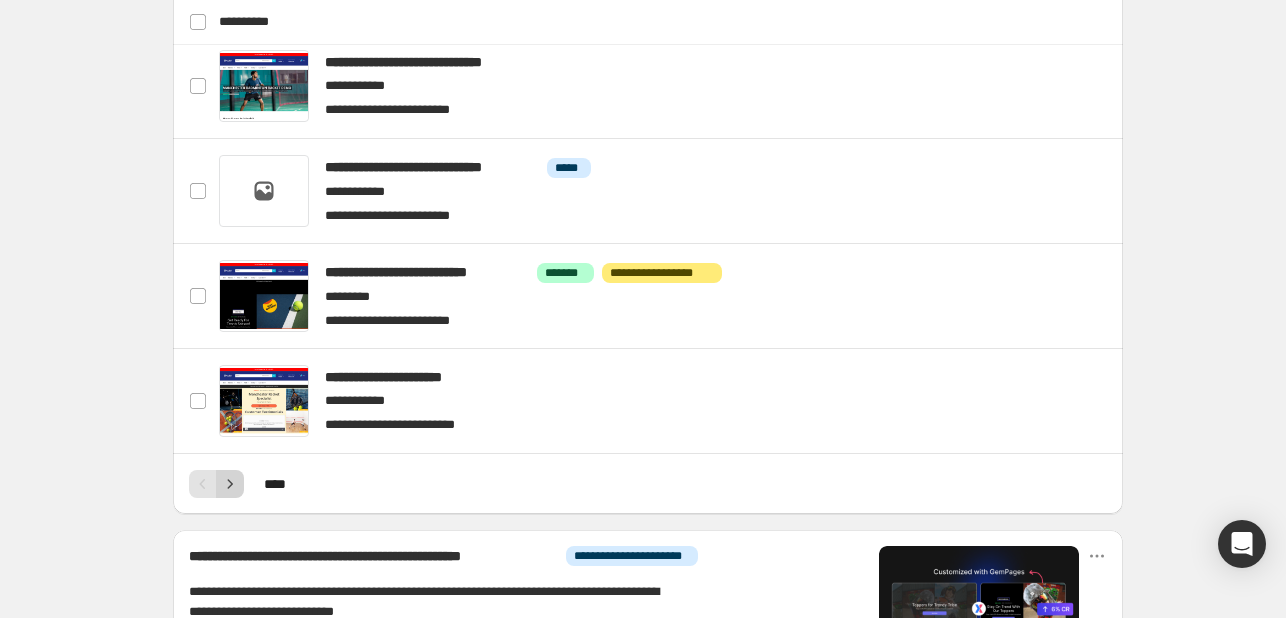 click 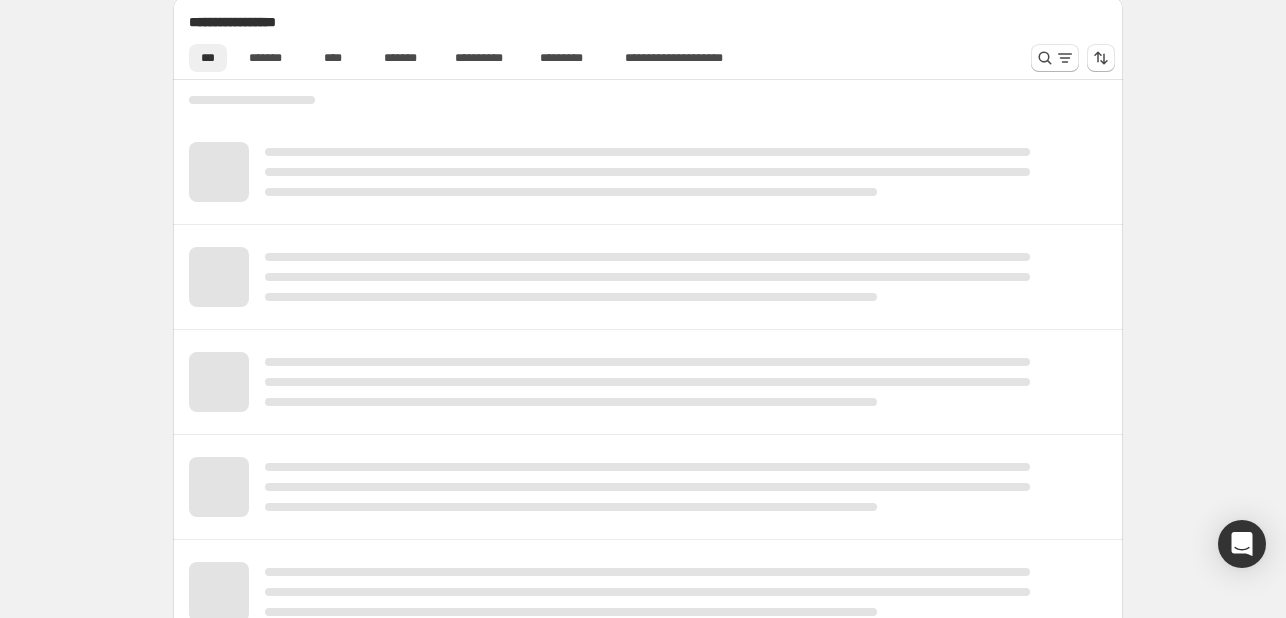 scroll, scrollTop: 800, scrollLeft: 0, axis: vertical 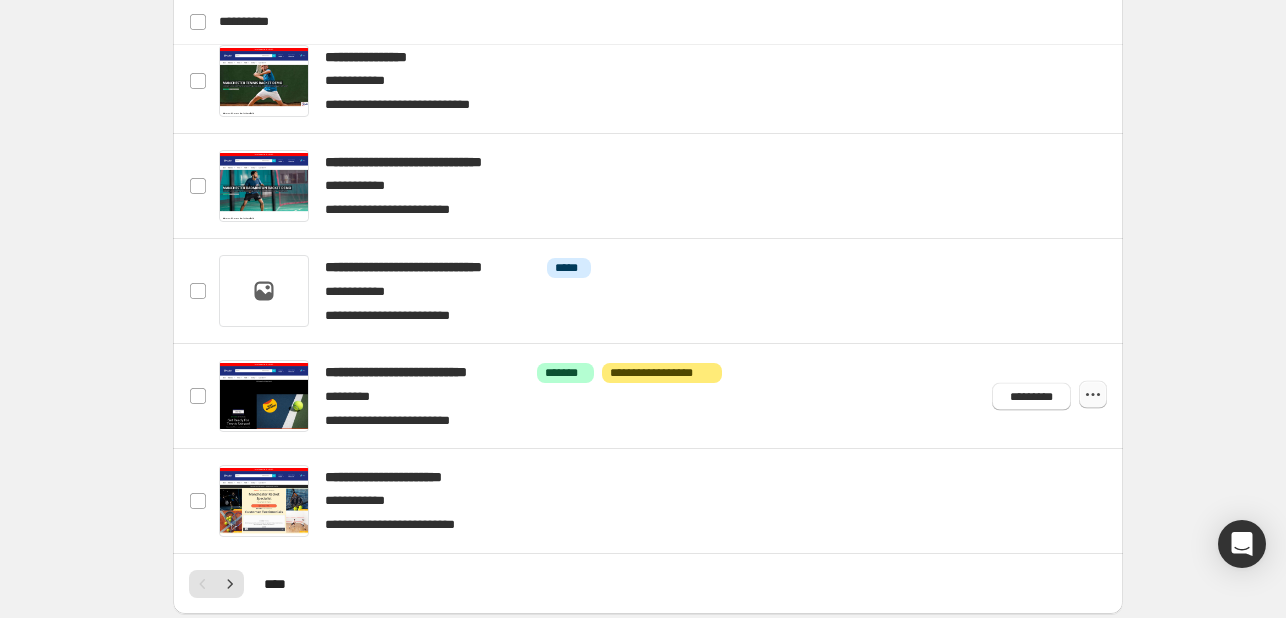 click 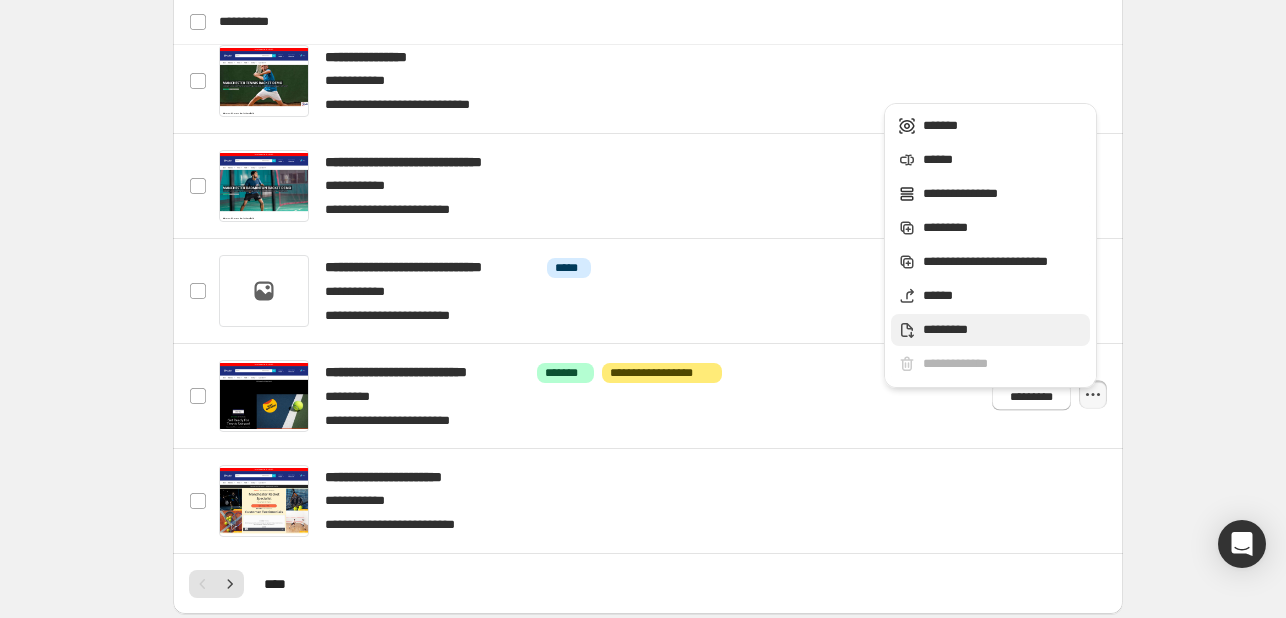 click on "*********" at bounding box center [1003, 330] 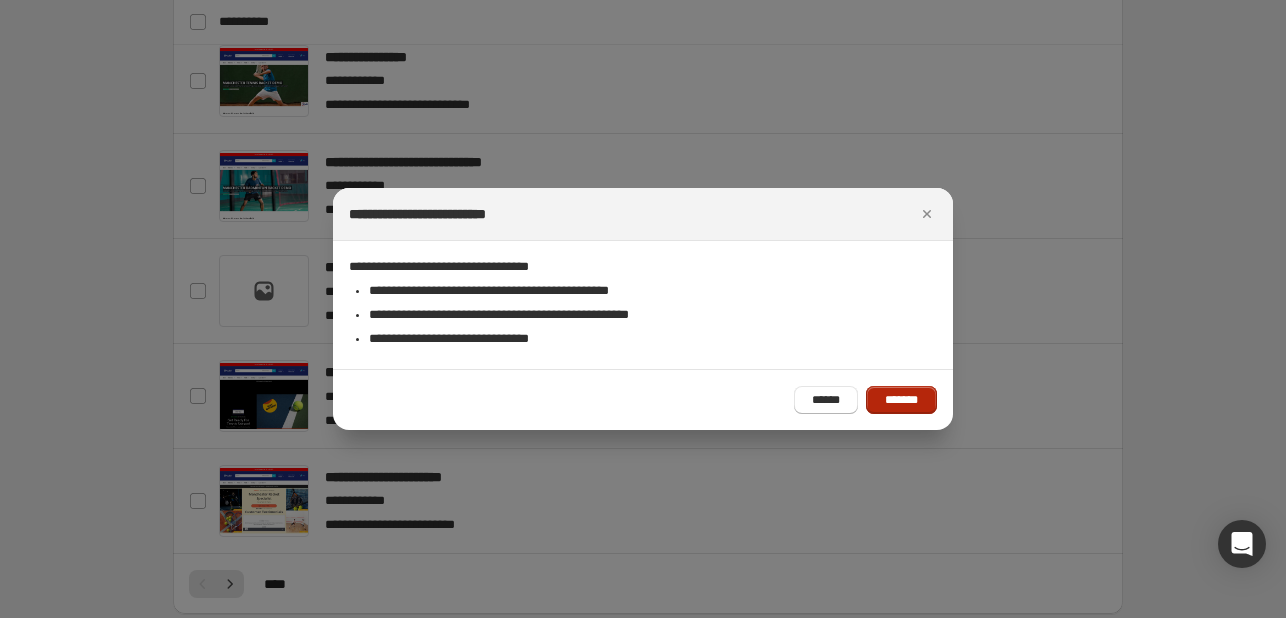 click on "*******" at bounding box center [901, 400] 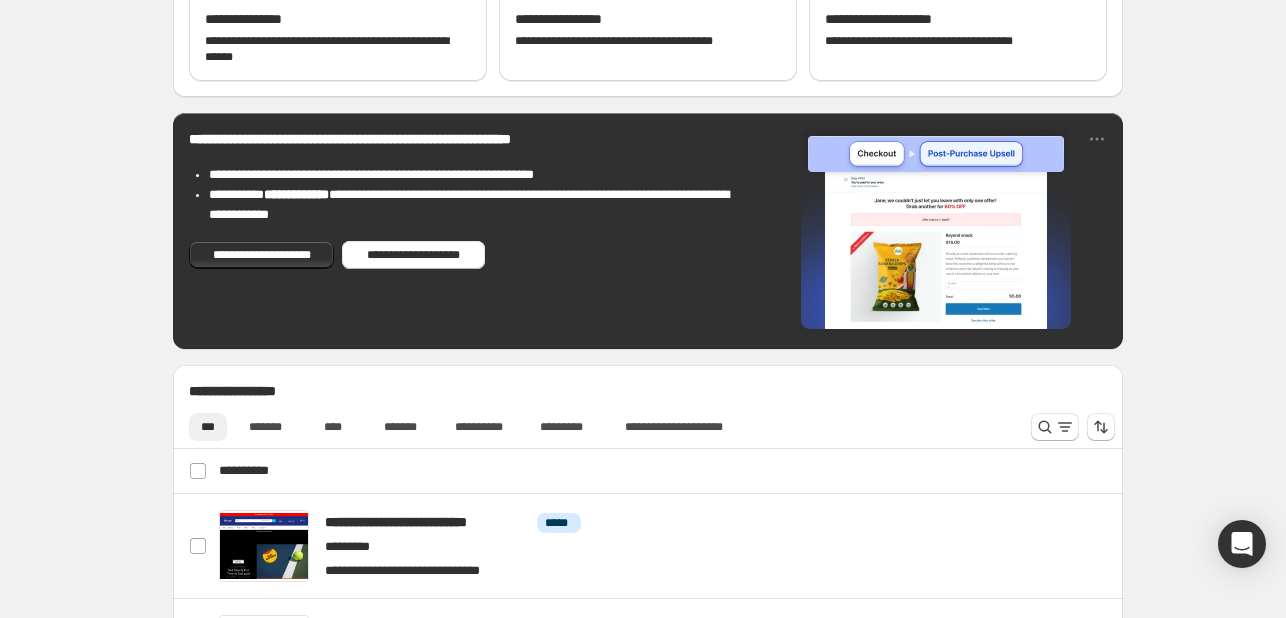 scroll, scrollTop: 200, scrollLeft: 0, axis: vertical 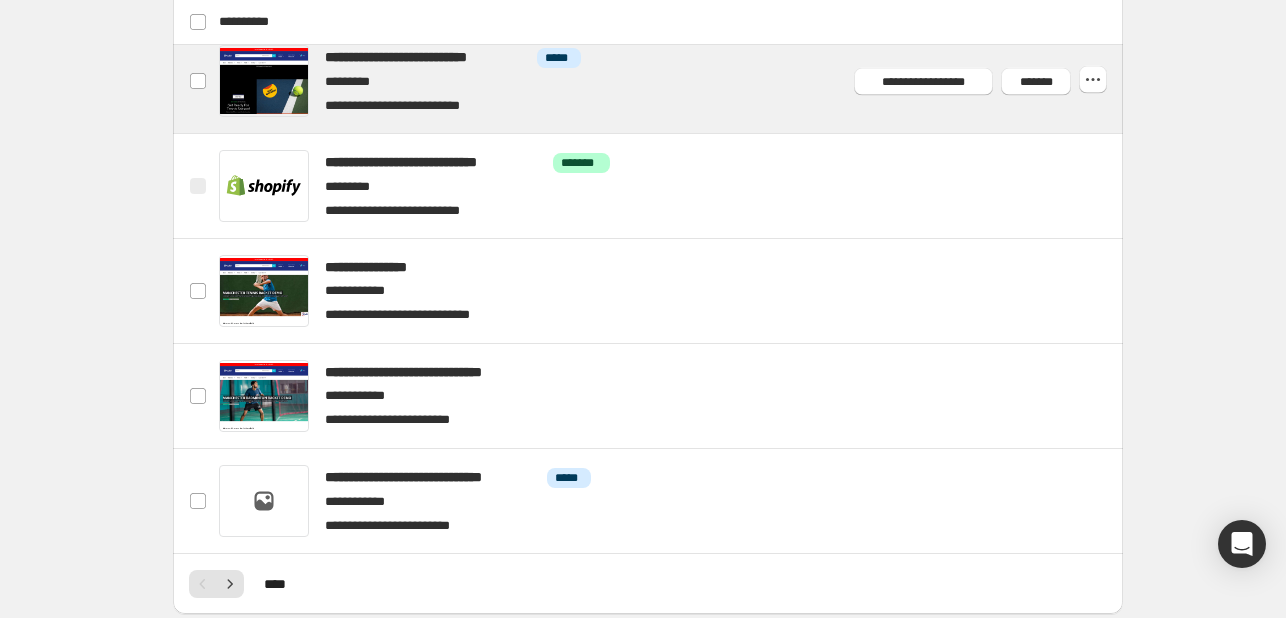click at bounding box center [672, 81] 